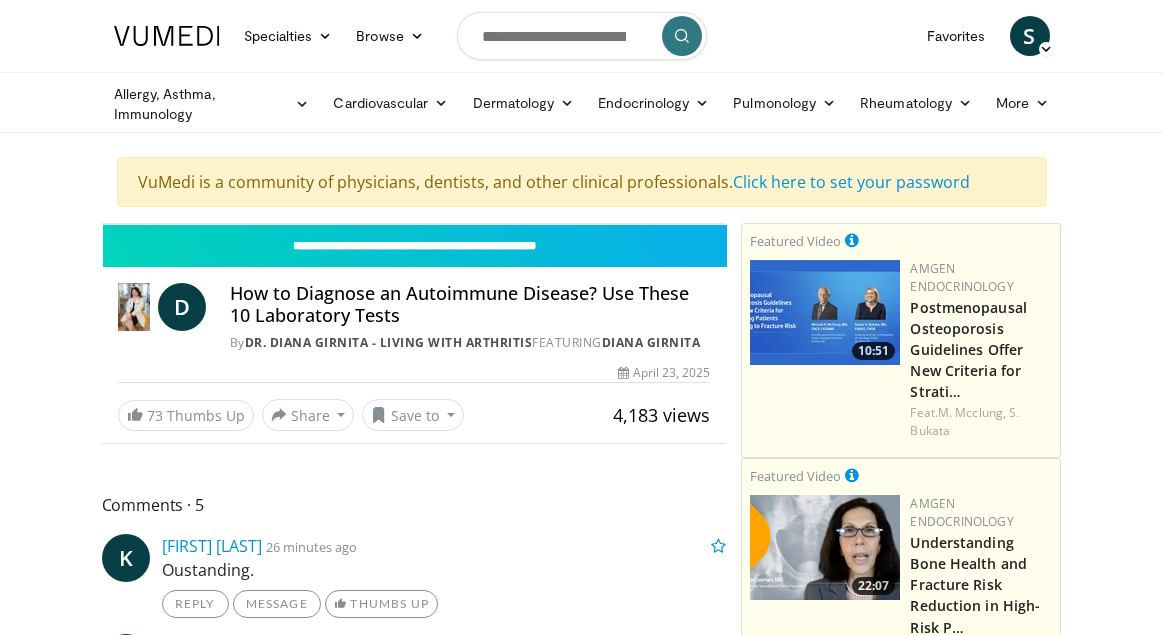 scroll, scrollTop: 0, scrollLeft: 0, axis: both 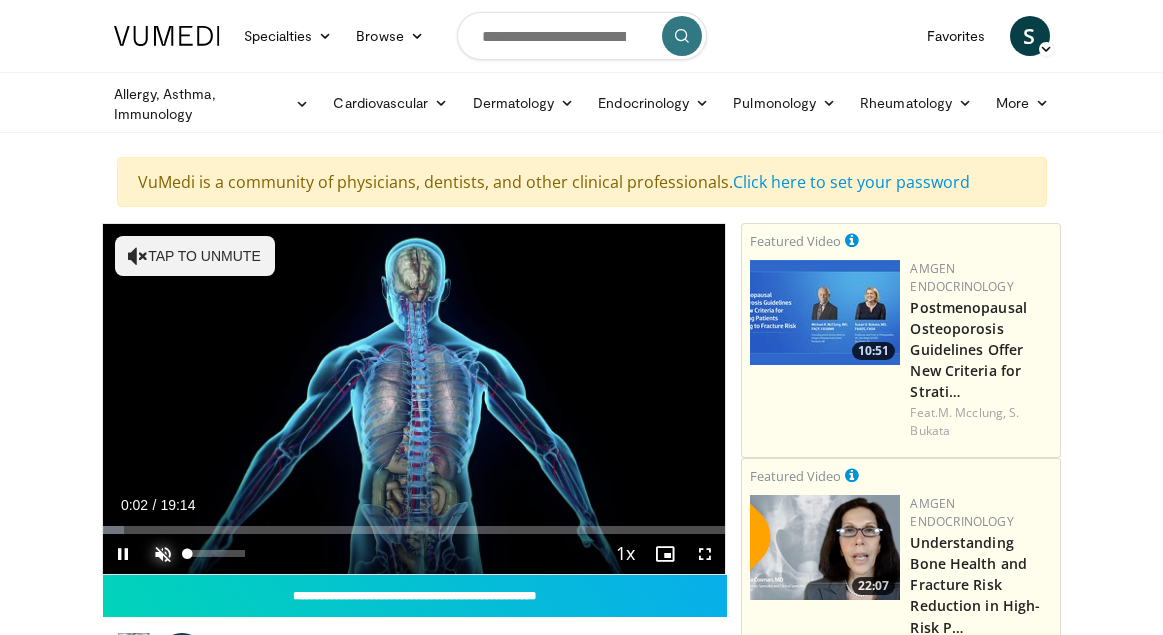 click at bounding box center (163, 554) 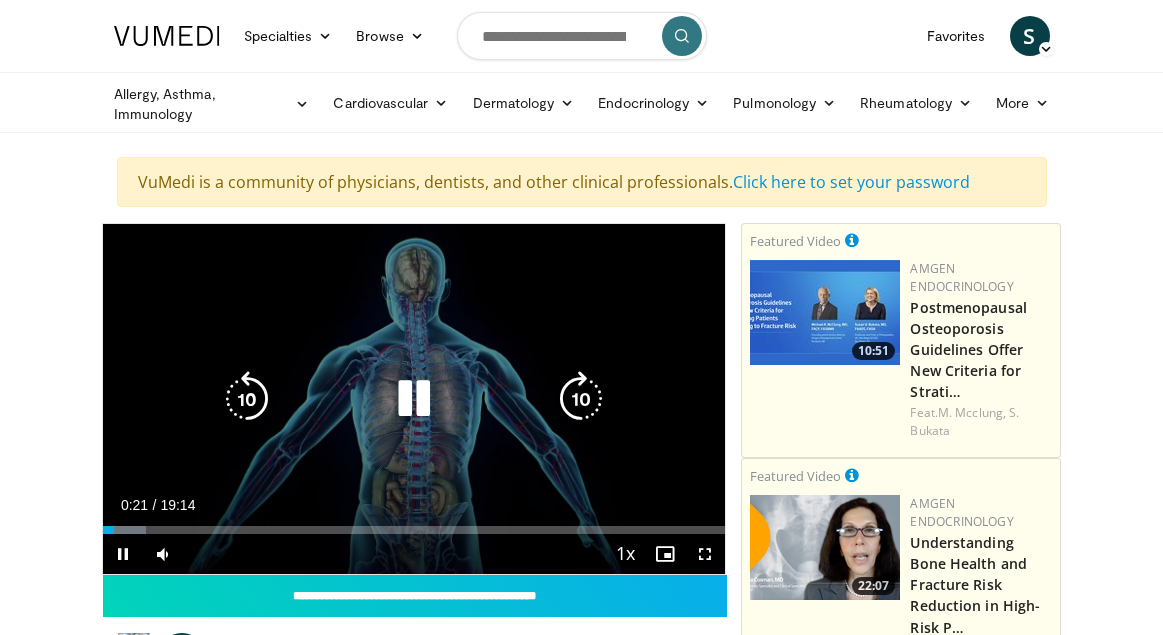 click on "Current Time  0:21 / Duration  19:14" at bounding box center (414, 505) 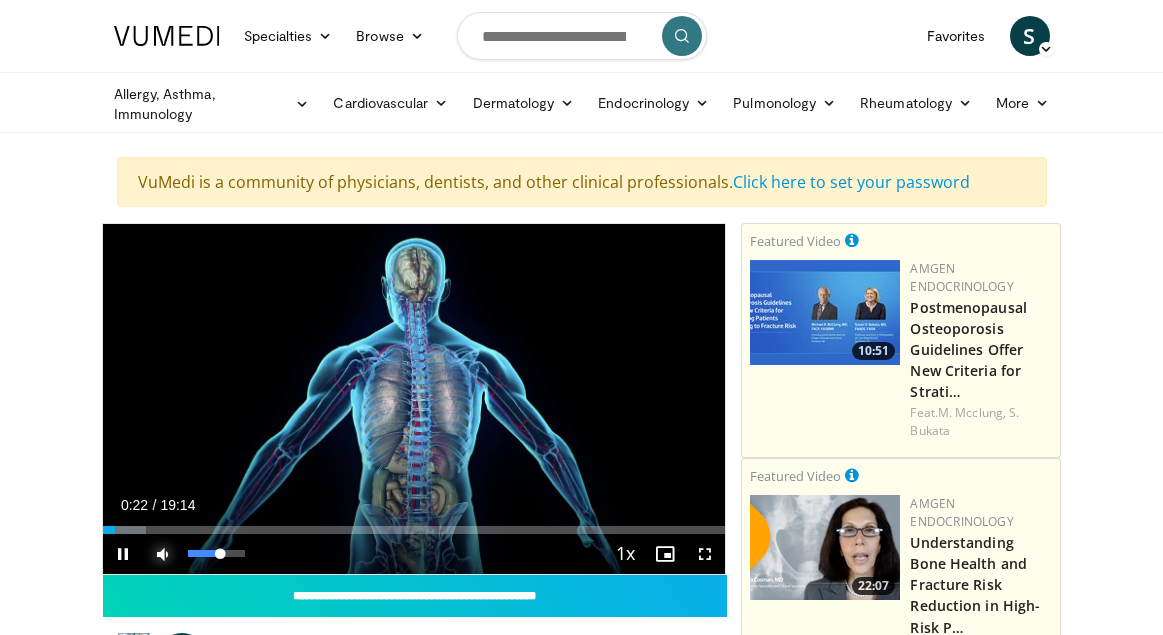 click at bounding box center (163, 554) 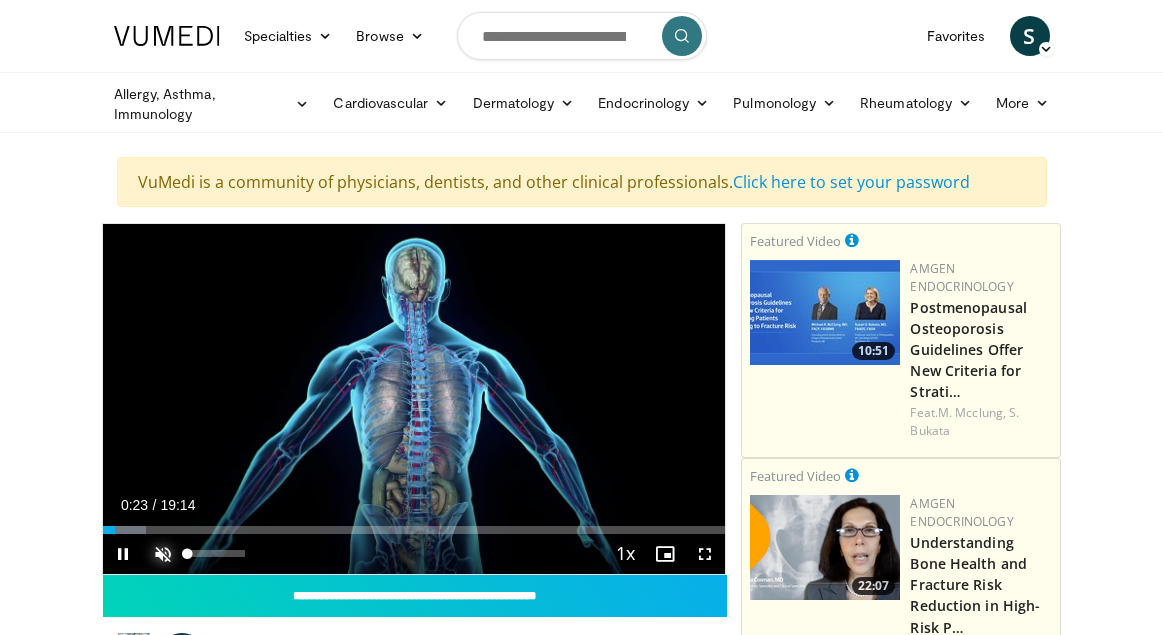 click at bounding box center [163, 554] 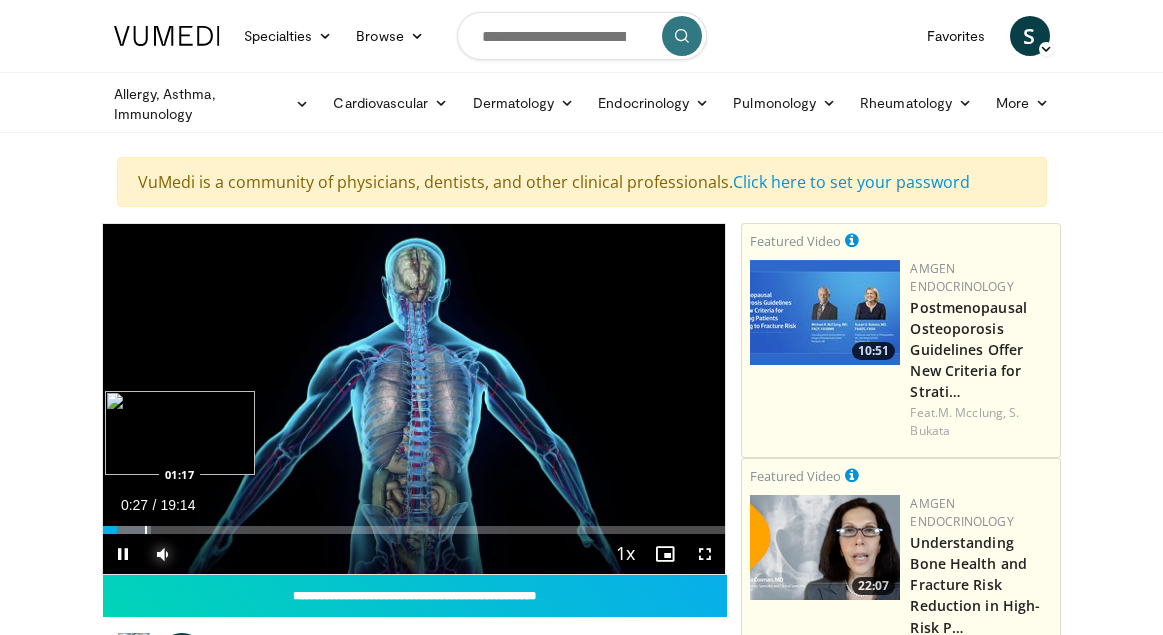 click at bounding box center (146, 530) 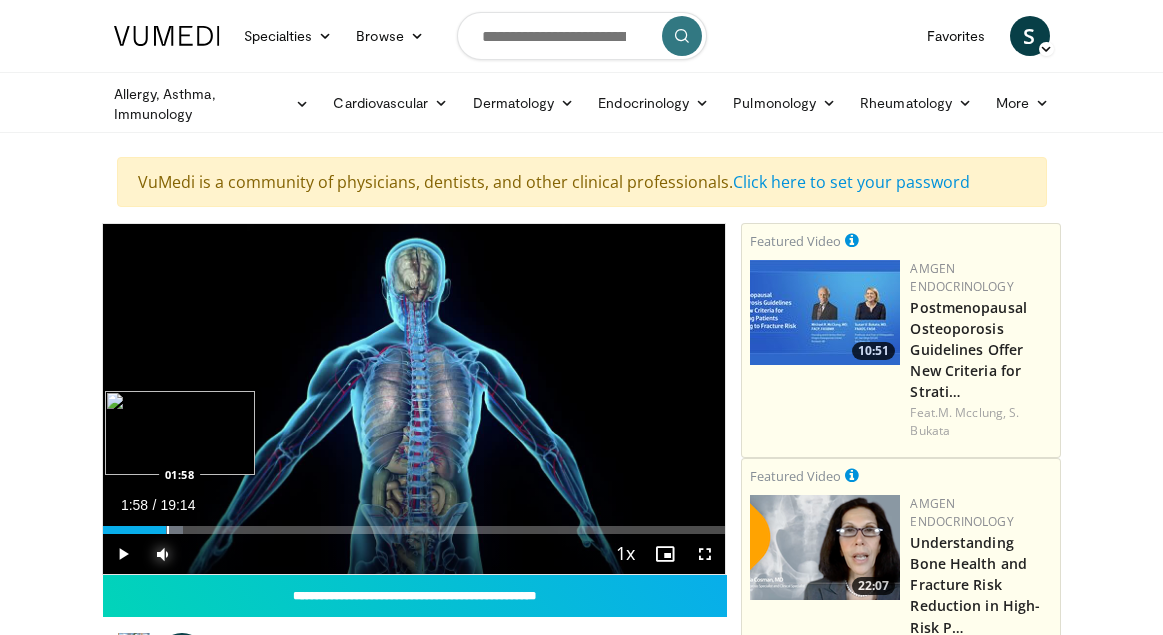click on "Loaded :  12.97% 01:58 01:58" at bounding box center (414, 524) 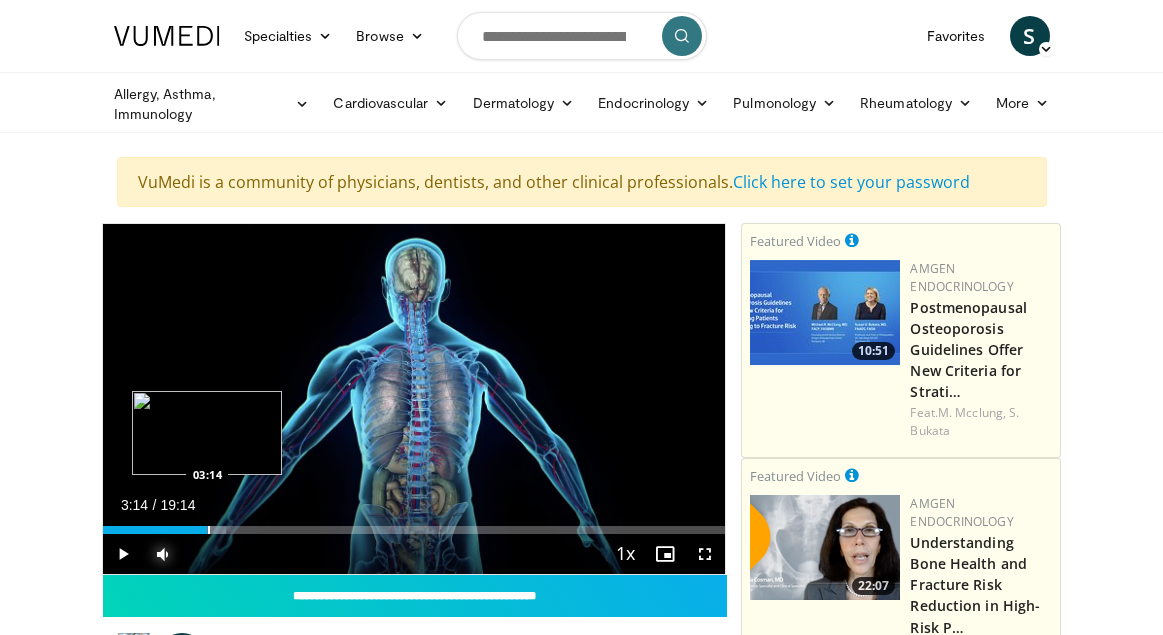 click on "Loaded :  19.88% 03:14 03:14" at bounding box center [414, 524] 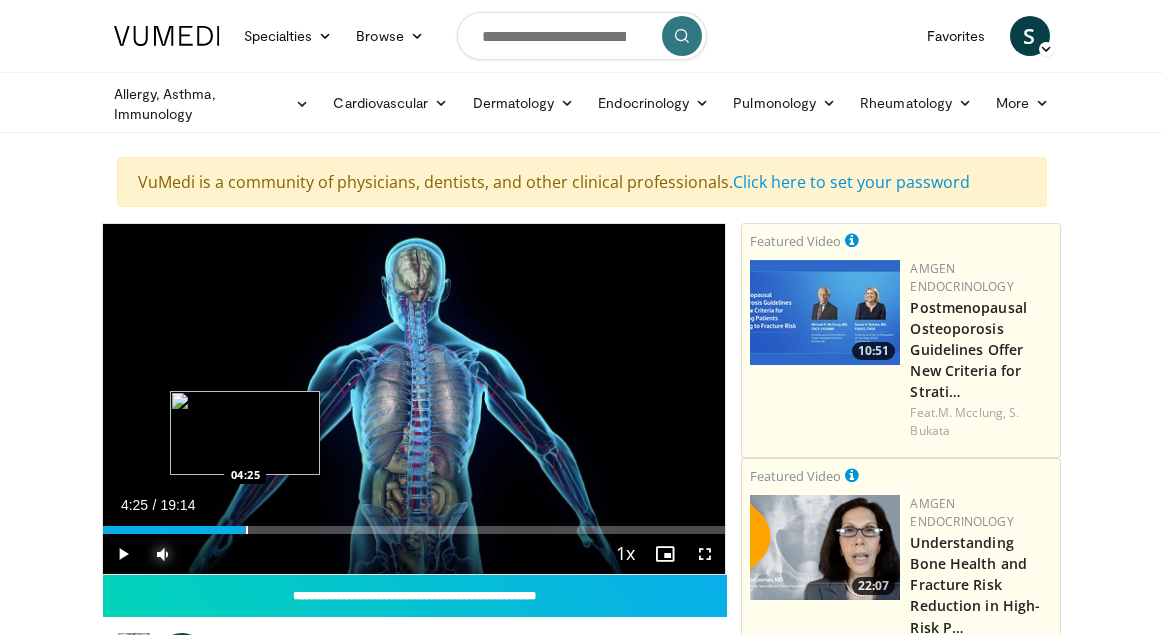 click at bounding box center [247, 530] 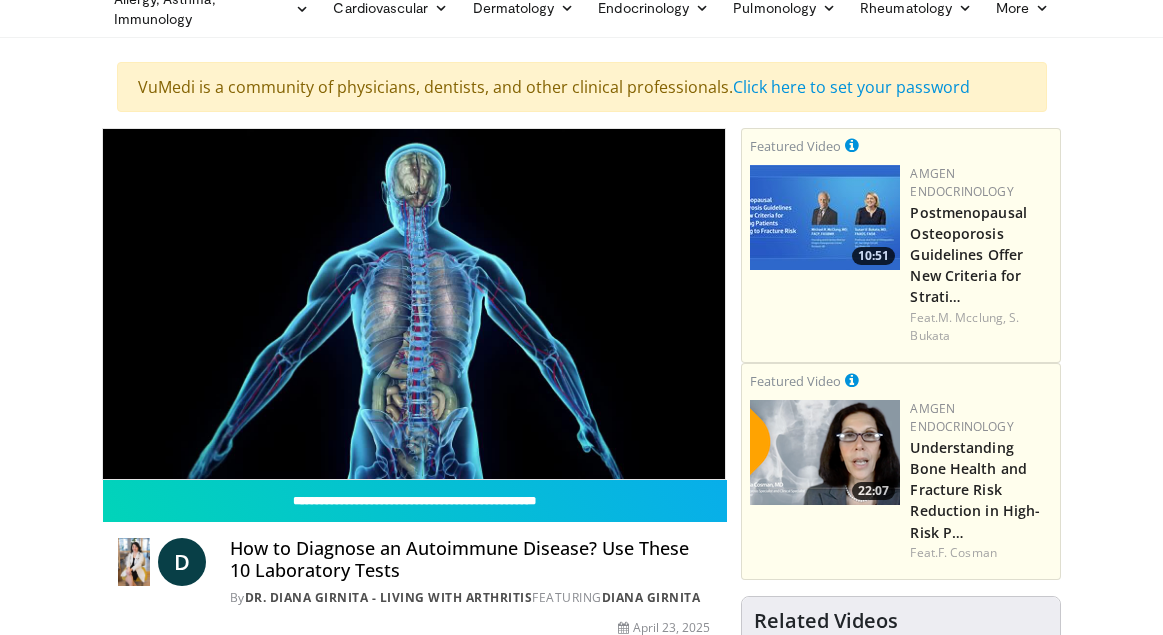 scroll, scrollTop: 103, scrollLeft: 0, axis: vertical 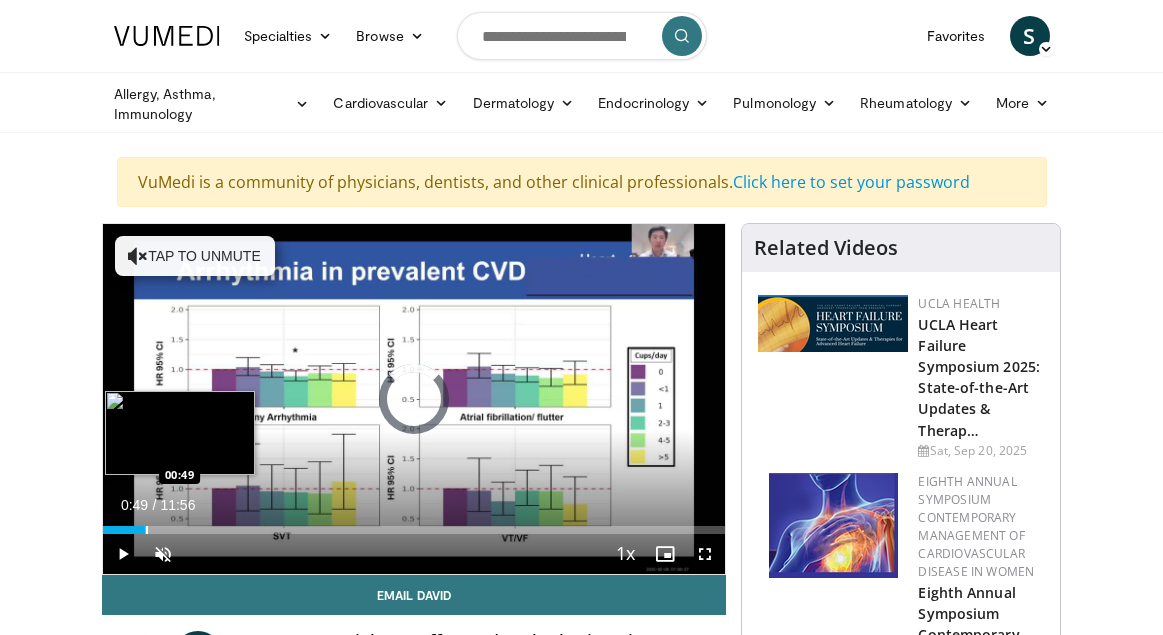 click at bounding box center (147, 530) 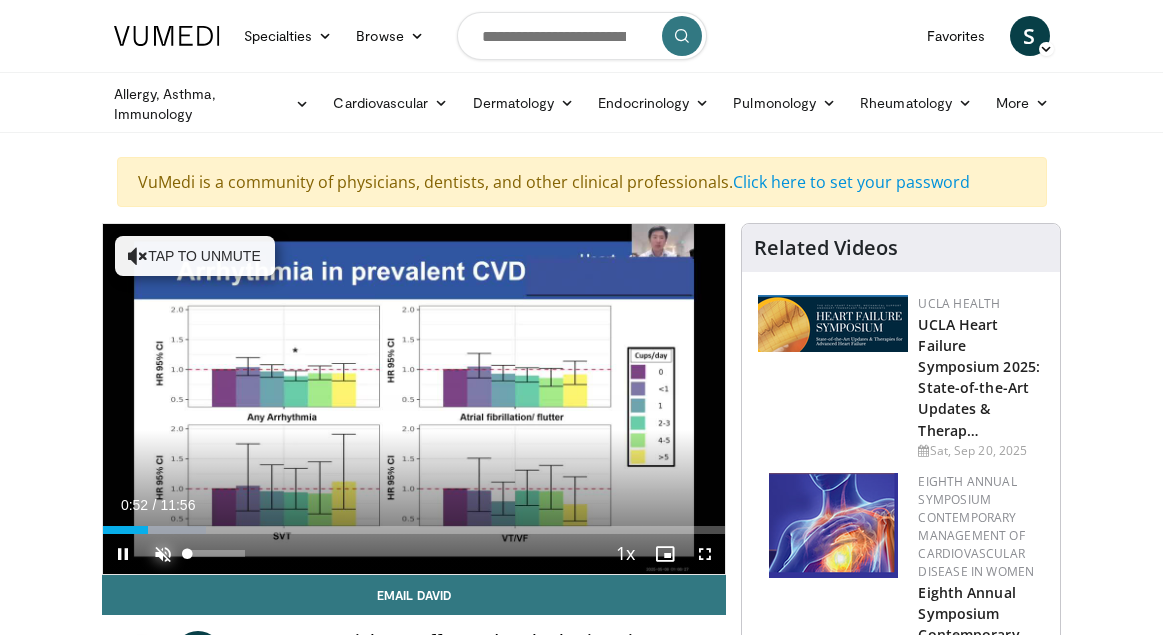 click at bounding box center [163, 554] 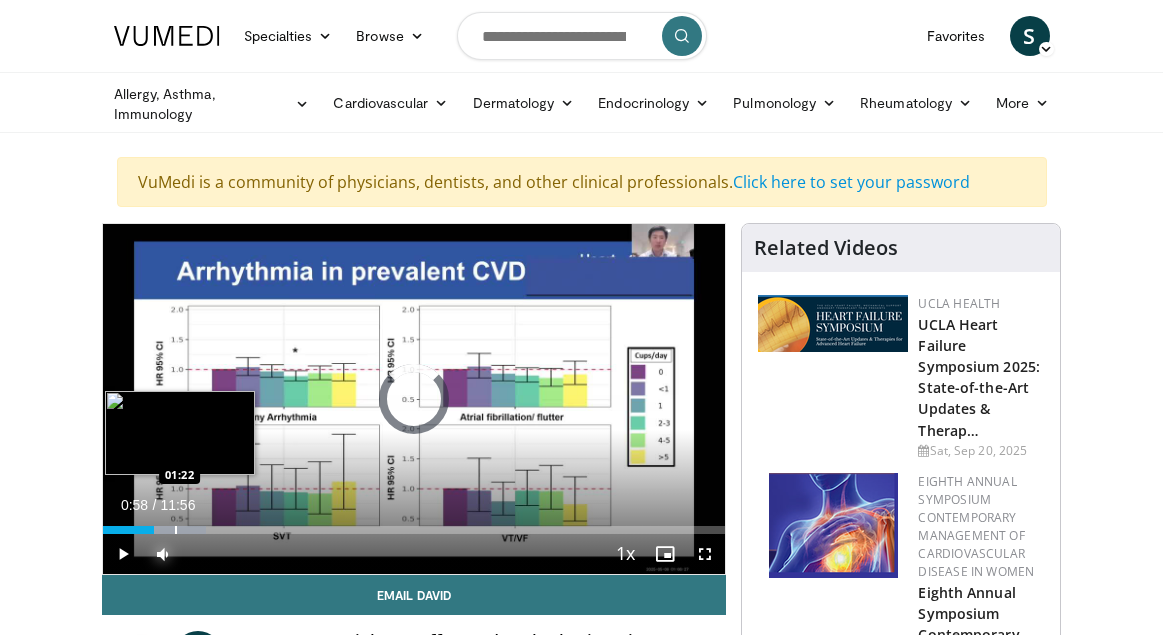 click on "Loaded :  16.61% 00:58 01:22" at bounding box center (414, 524) 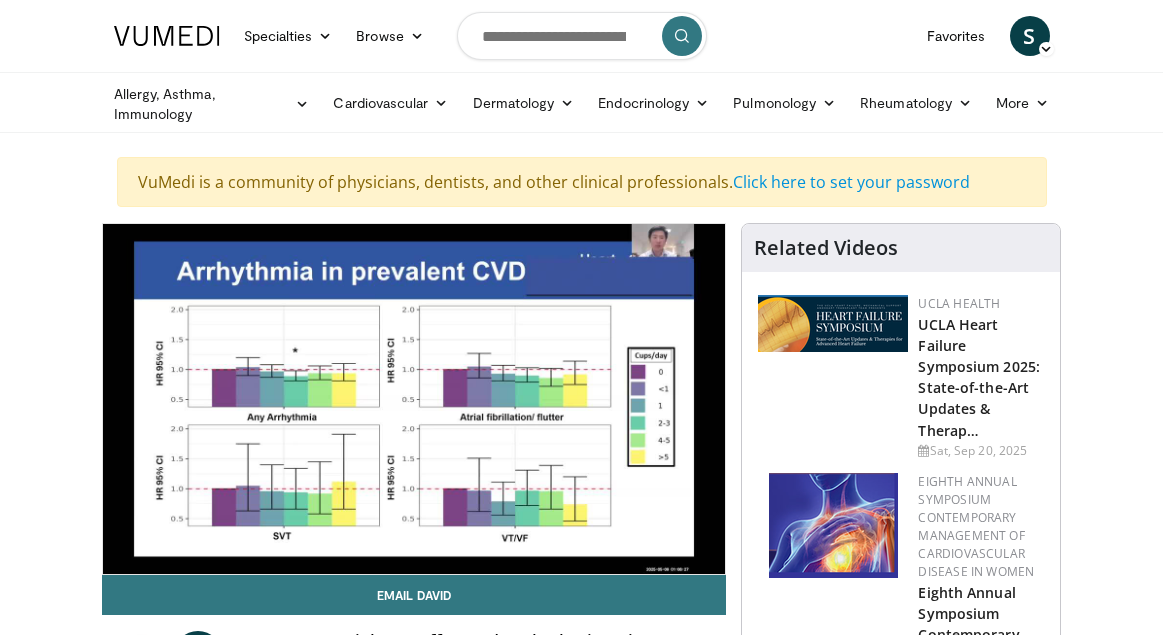 click on "10 seconds
Tap to unmute" at bounding box center (414, 399) 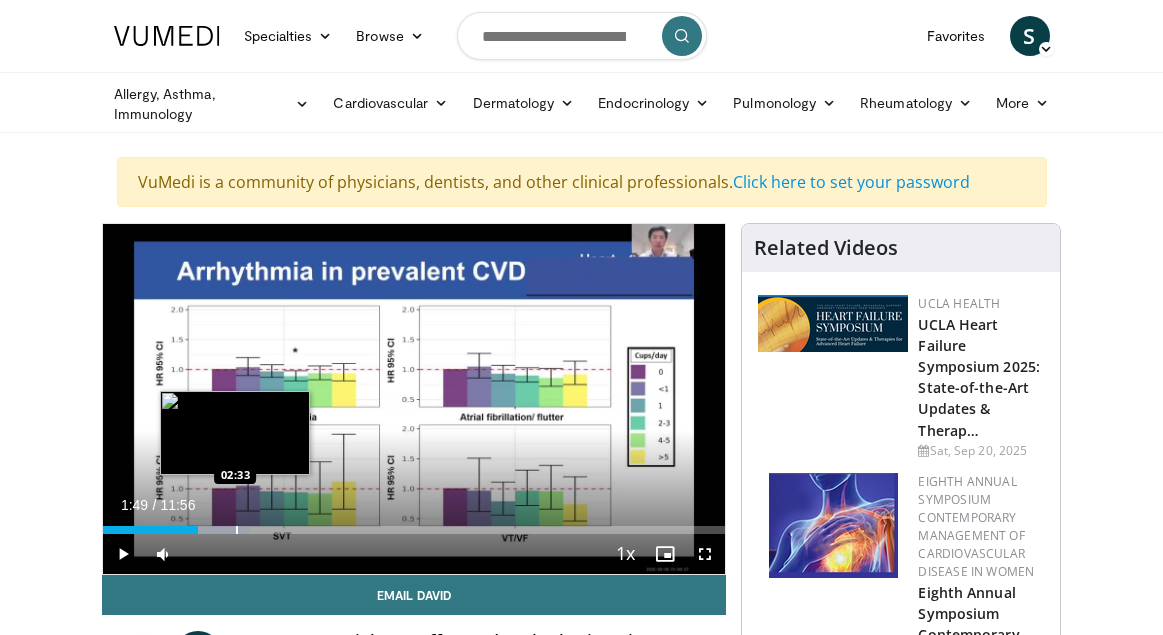 click at bounding box center (237, 530) 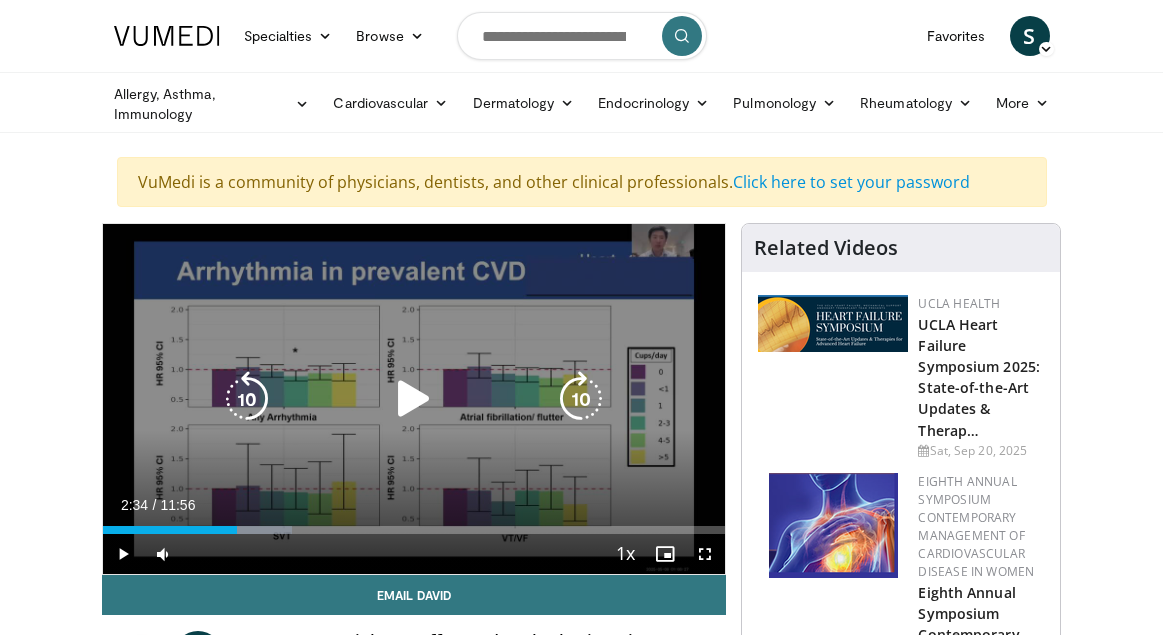 click at bounding box center [414, 399] 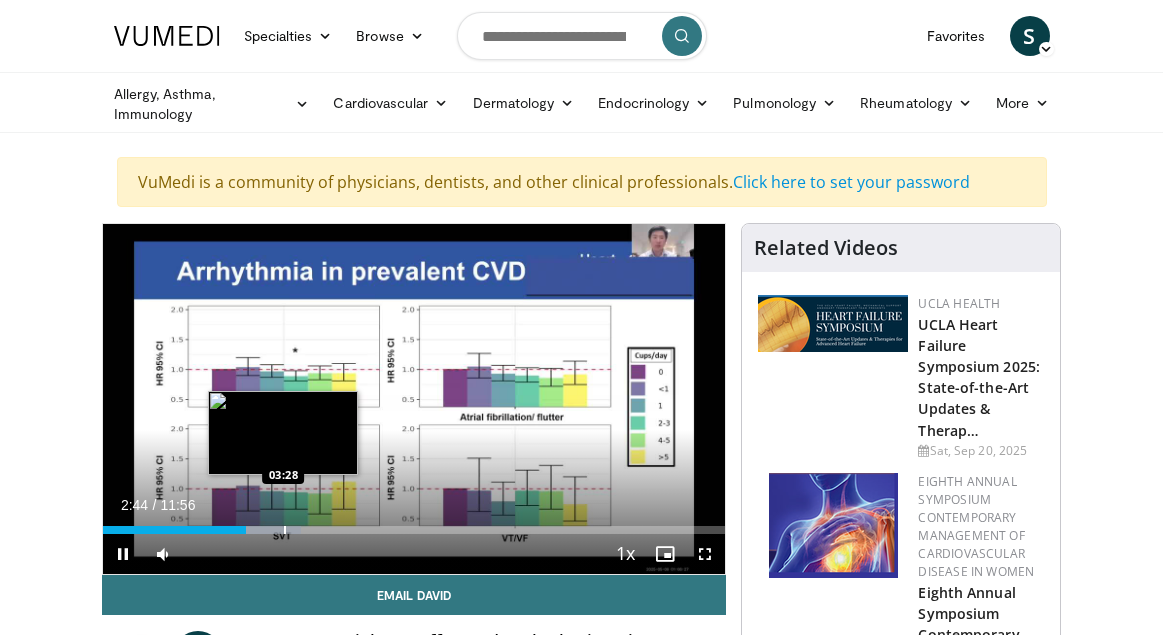 click at bounding box center (285, 530) 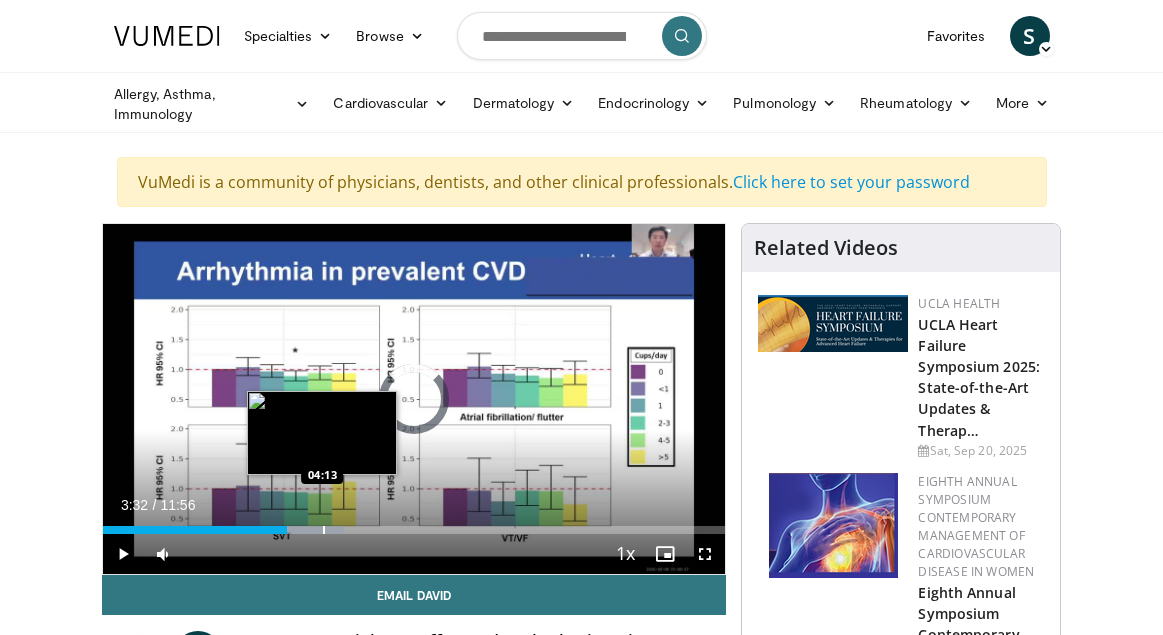 click at bounding box center (324, 530) 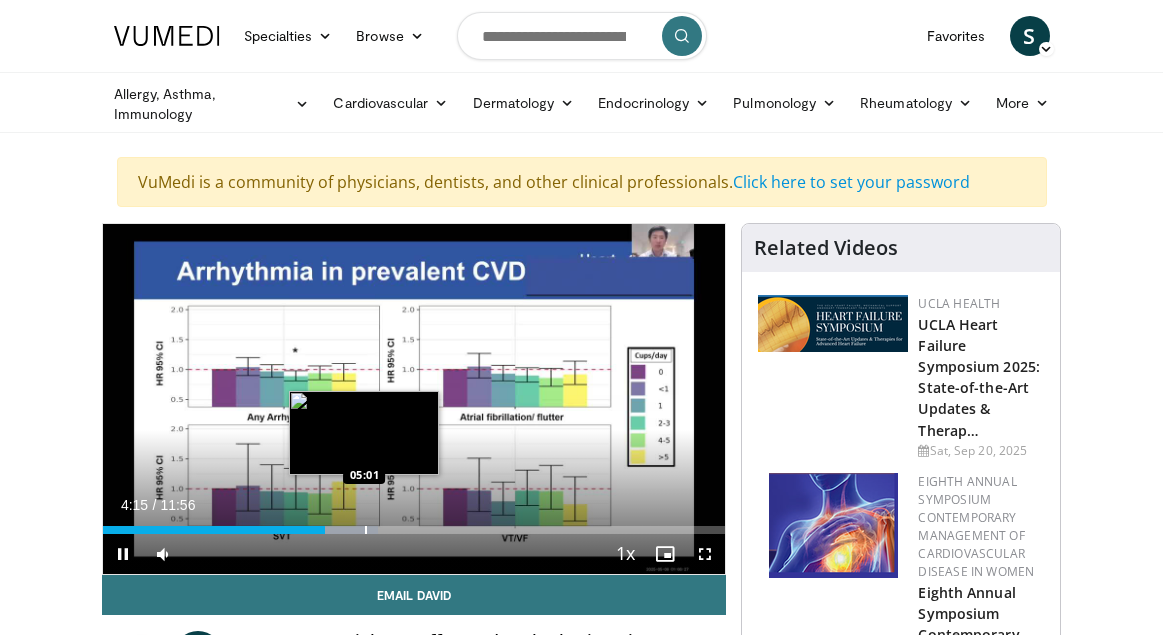 click at bounding box center [366, 530] 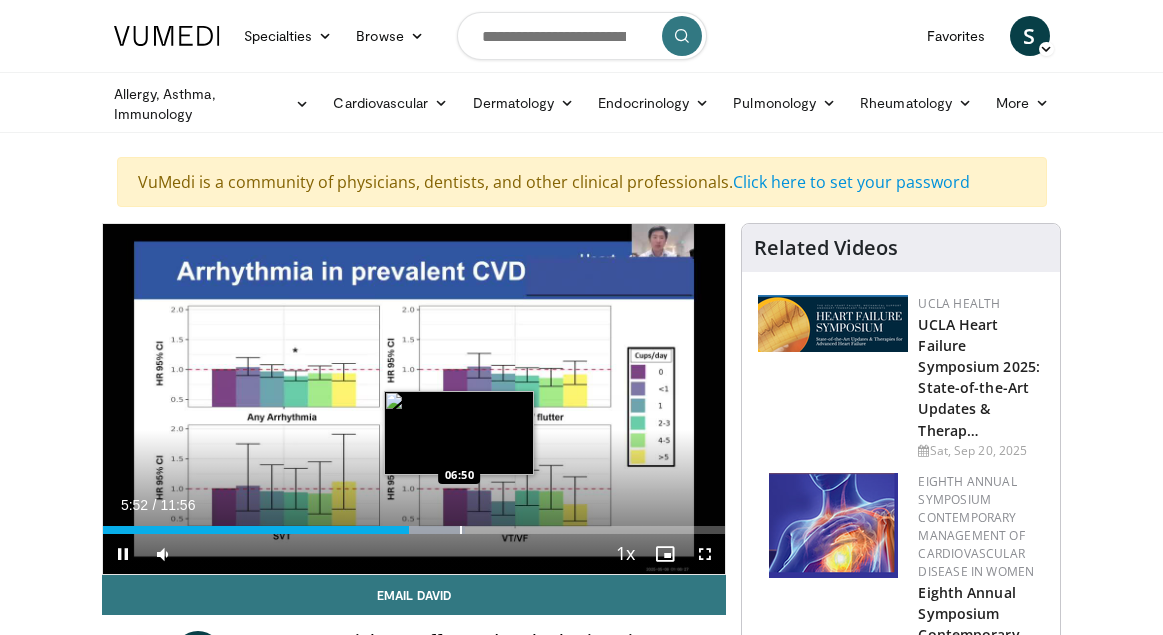 click at bounding box center (461, 530) 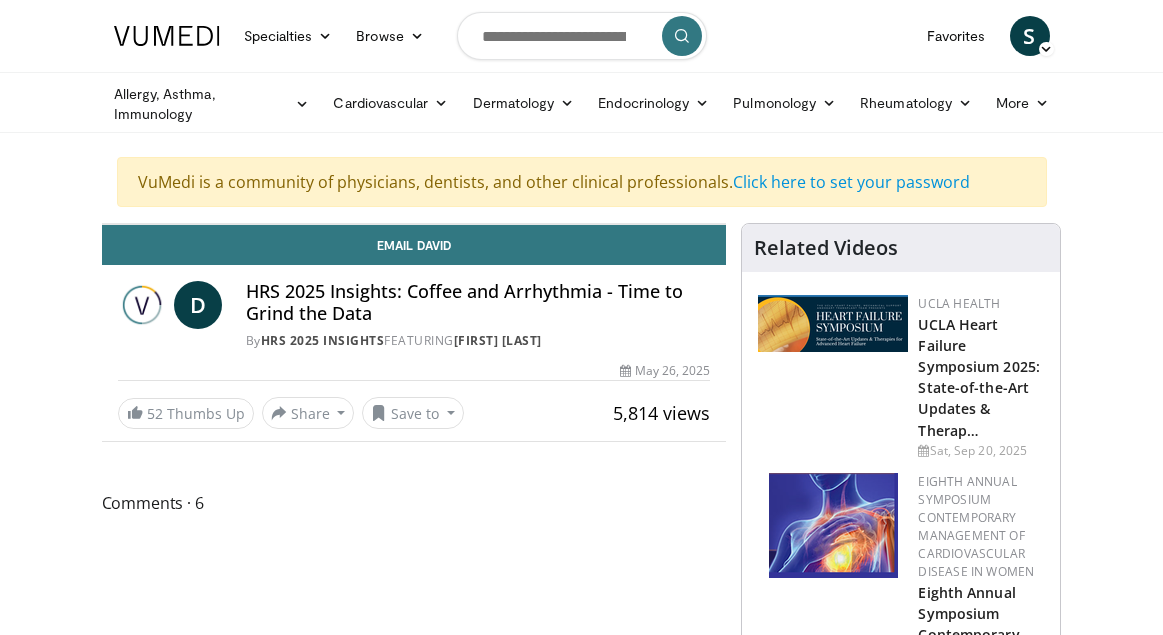 scroll, scrollTop: 0, scrollLeft: 0, axis: both 